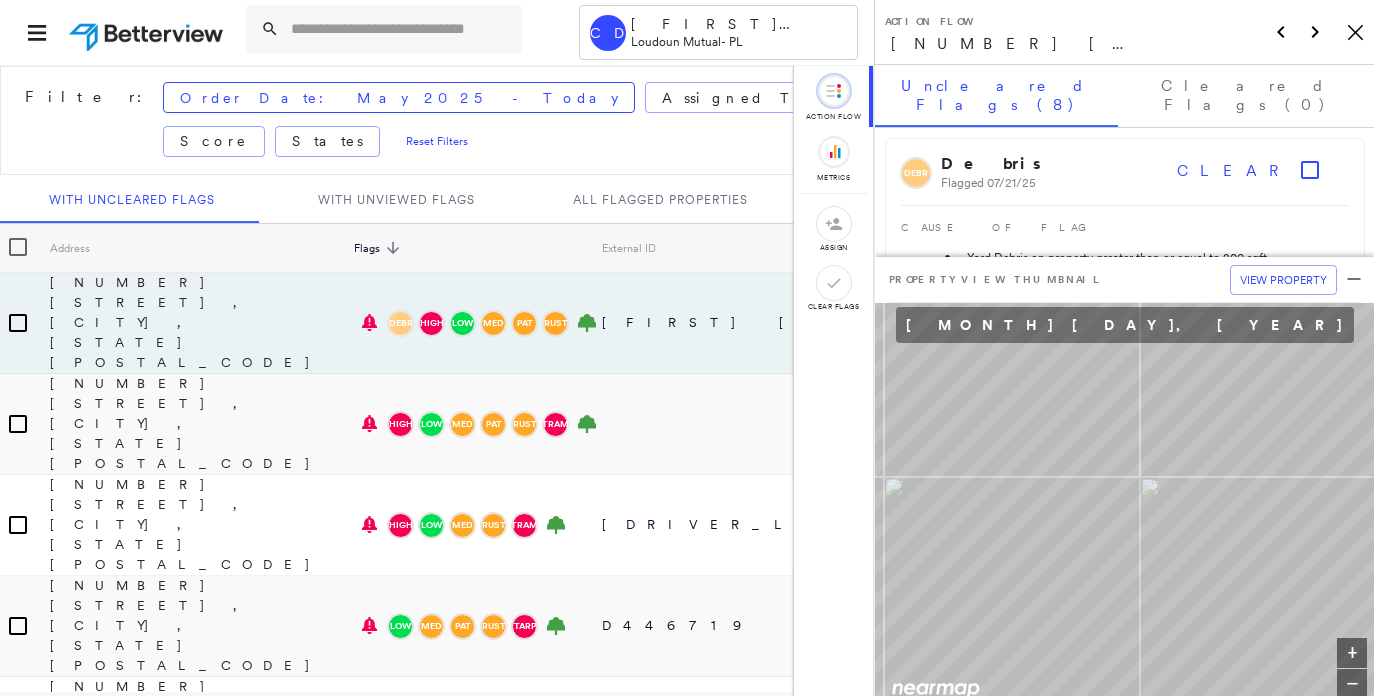 scroll, scrollTop: 0, scrollLeft: 0, axis: both 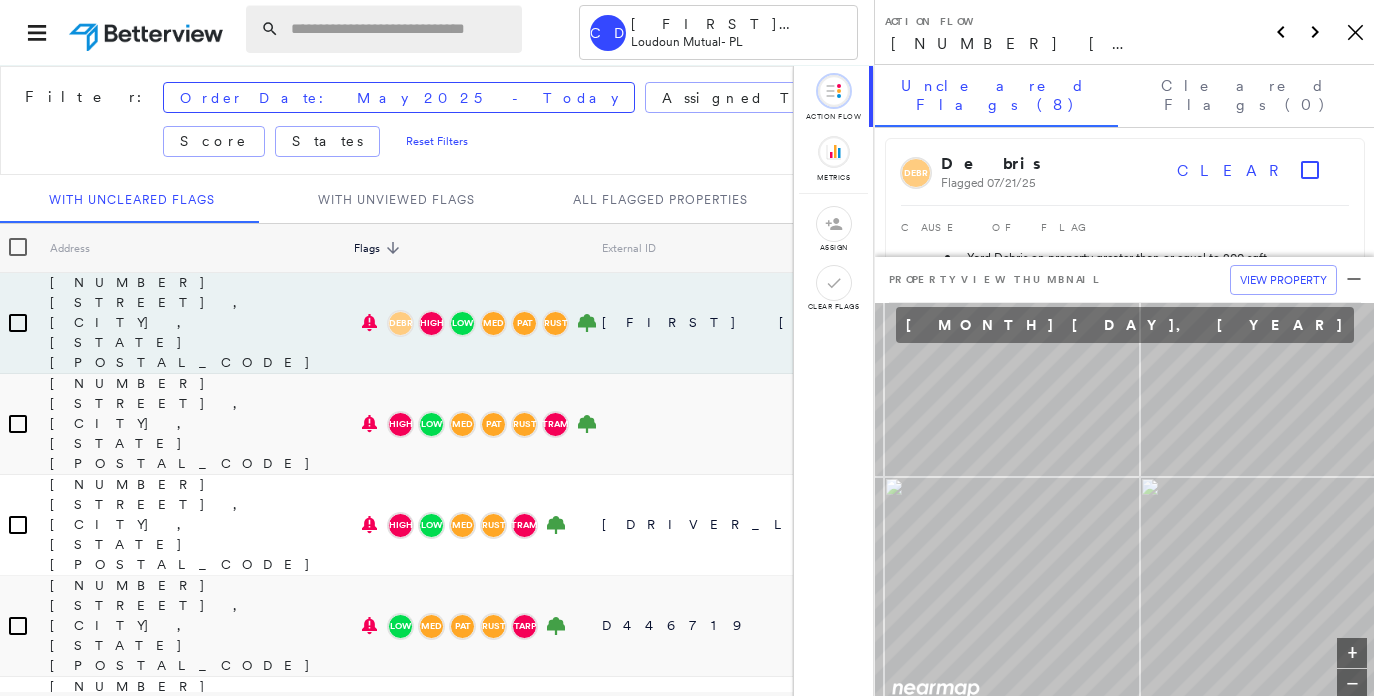 click at bounding box center [400, 29] 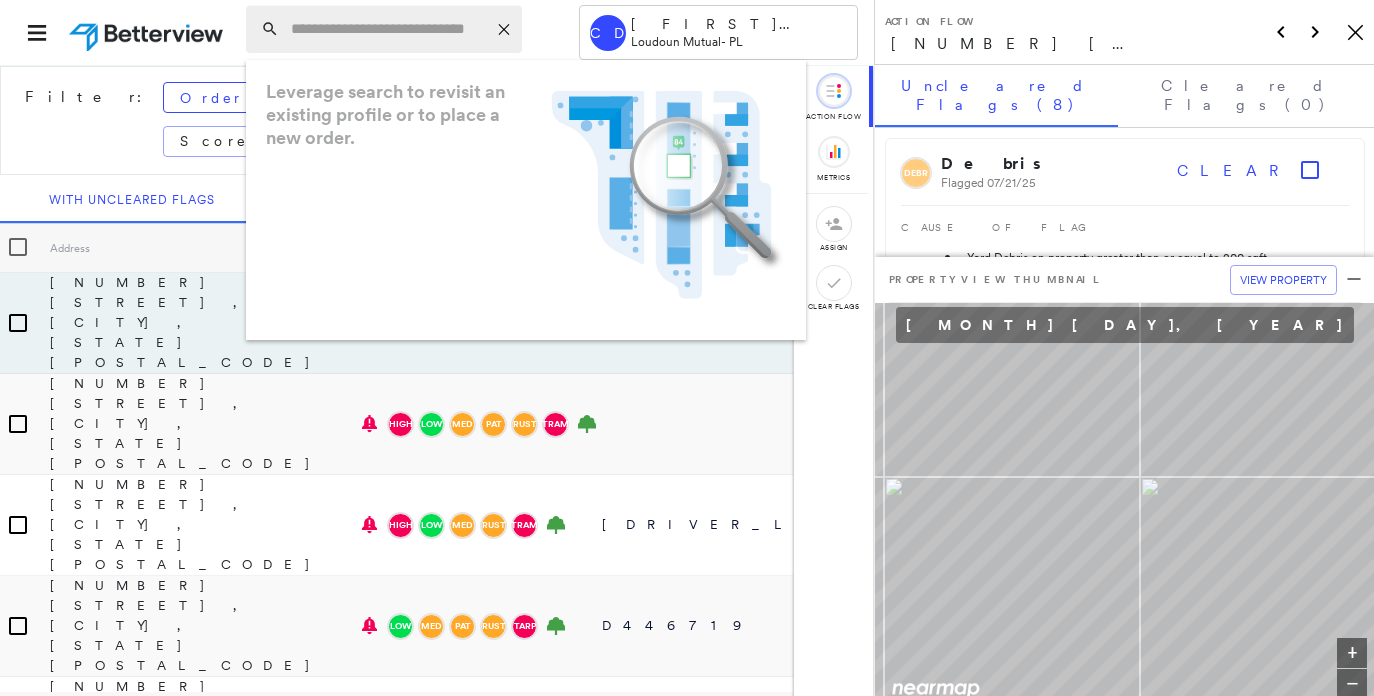 paste on "**********" 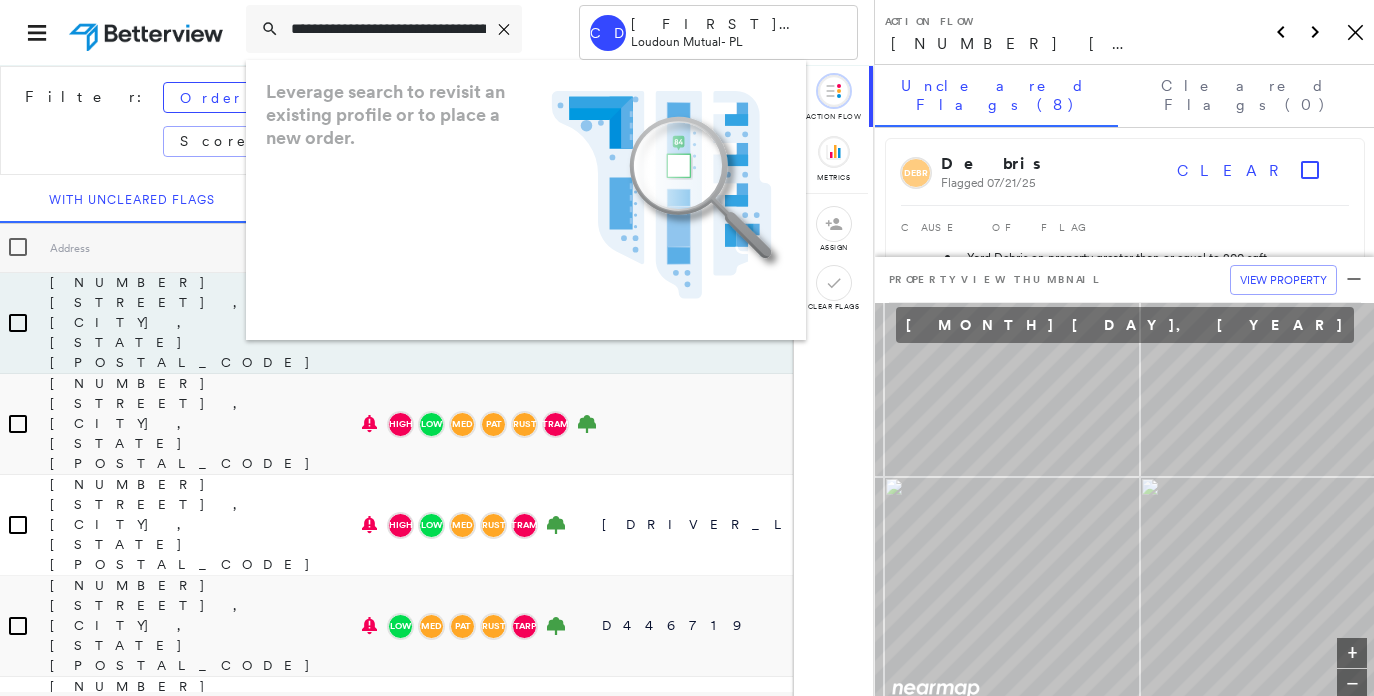 scroll, scrollTop: 0, scrollLeft: 50, axis: horizontal 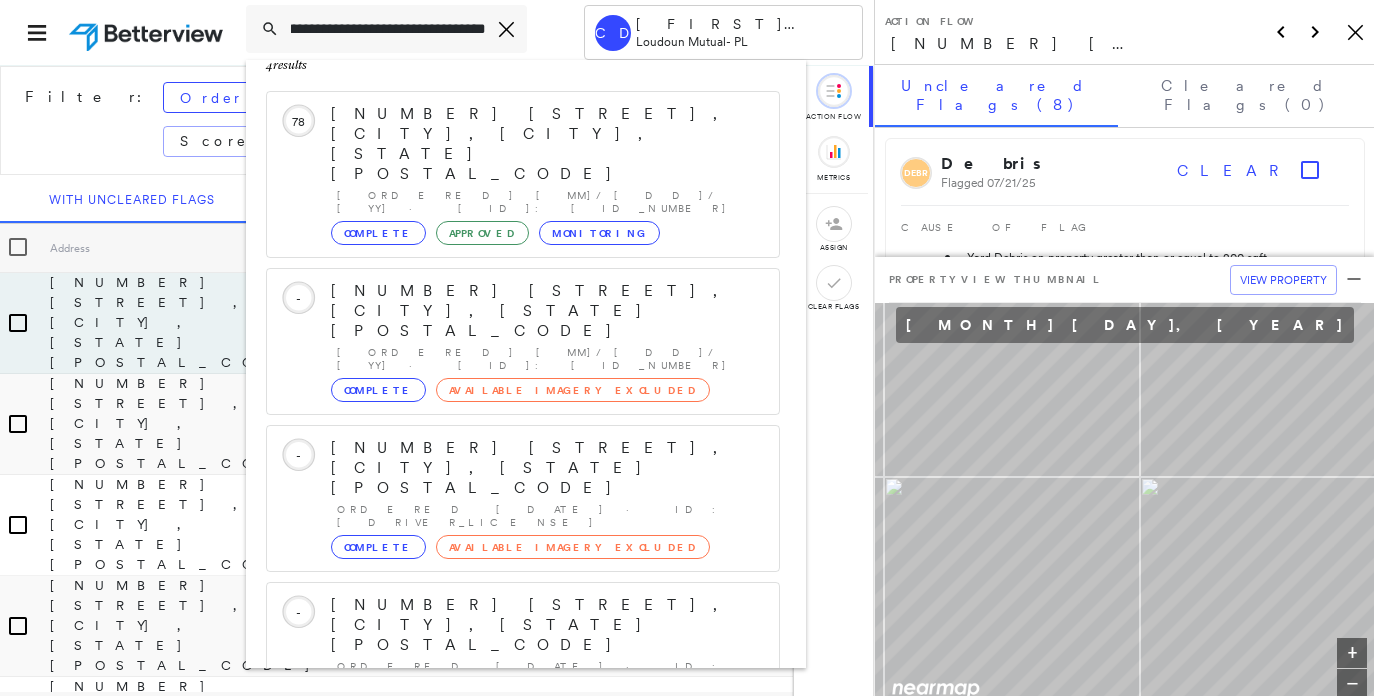type on "**********" 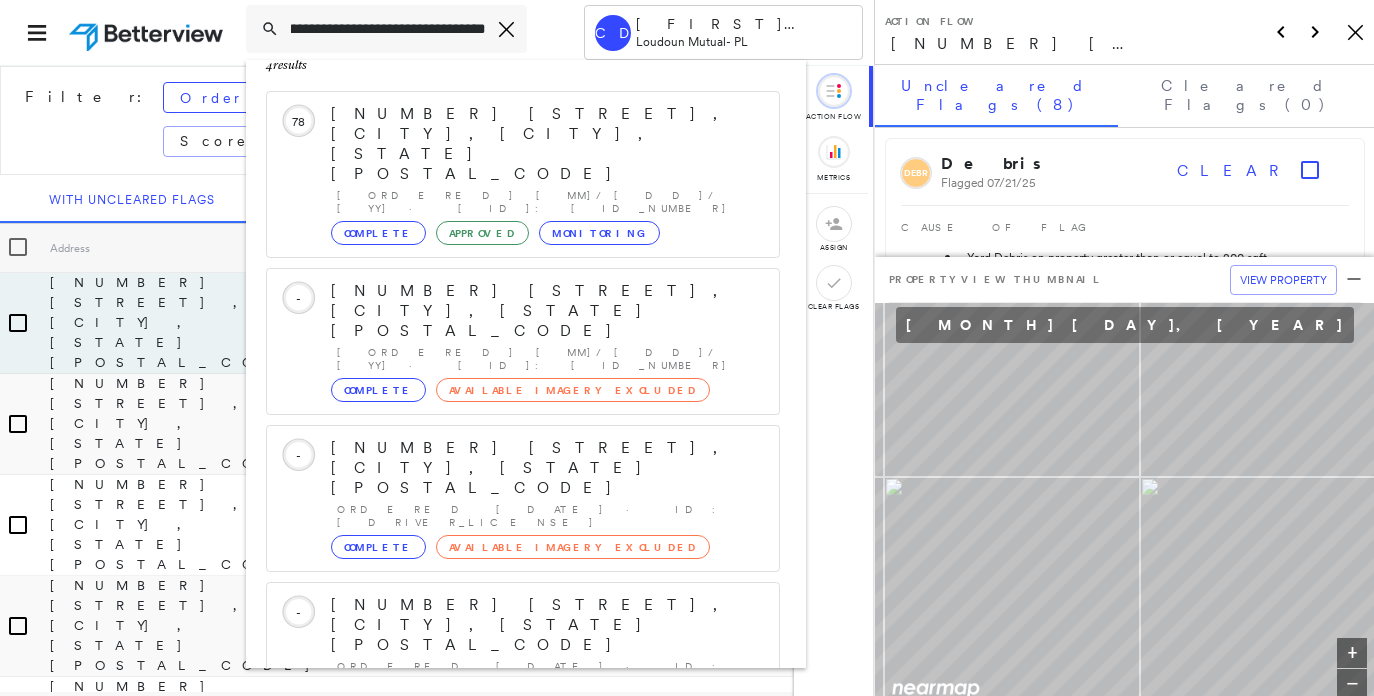 click on "[NUMBER] [STREET], [CITY], [STATE] [GROUP_CREATED]" at bounding box center (523, 865) 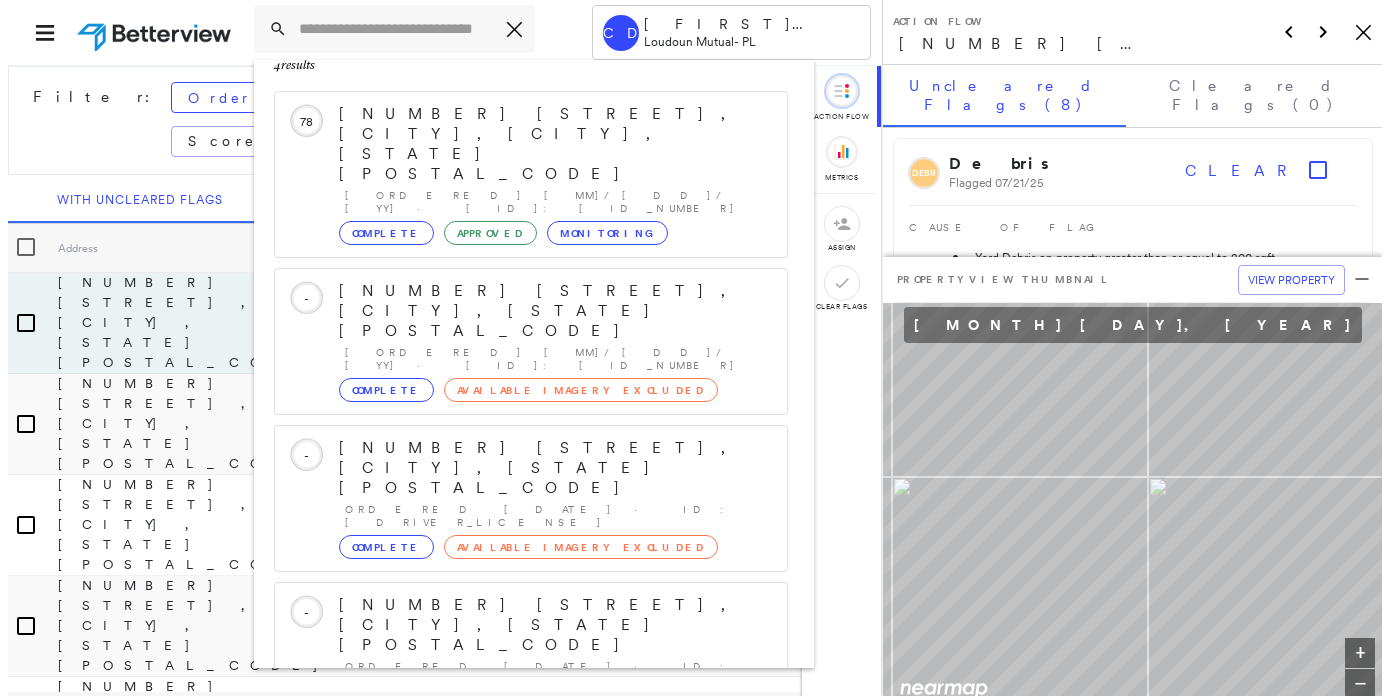 scroll, scrollTop: 0, scrollLeft: 0, axis: both 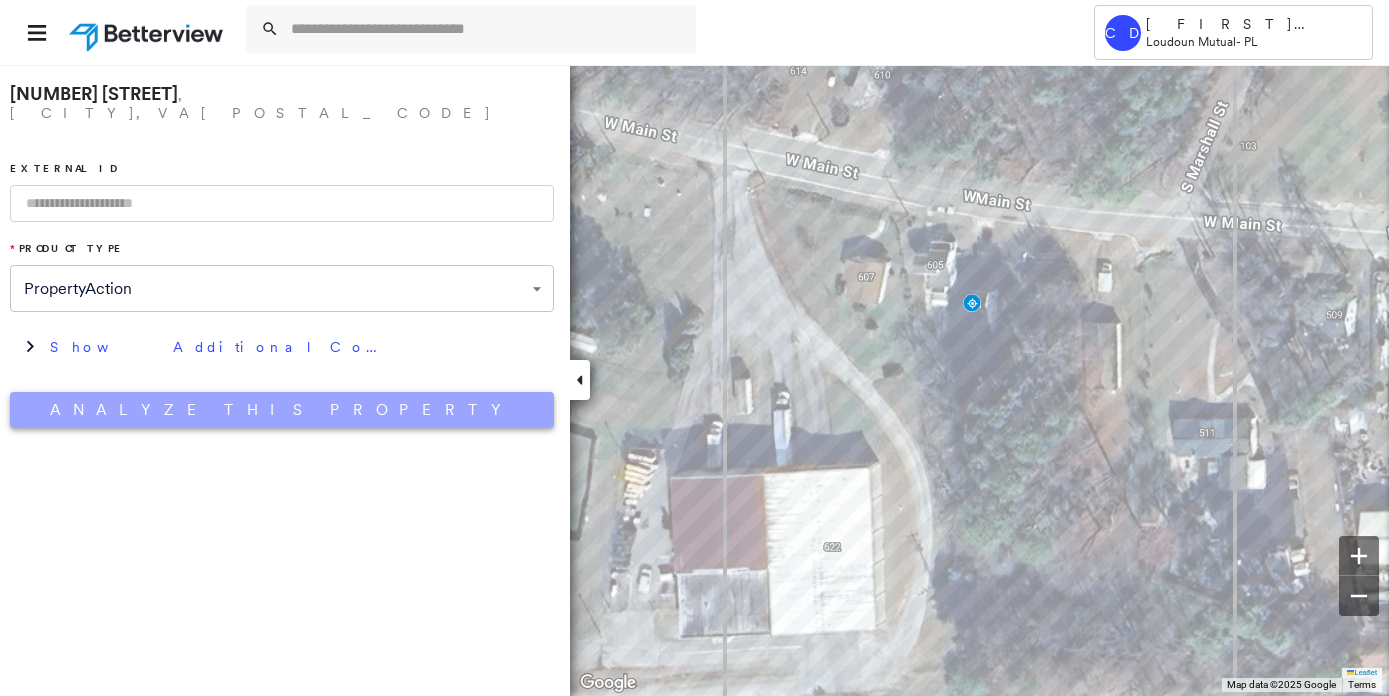 click on "Analyze This Property" at bounding box center [282, 410] 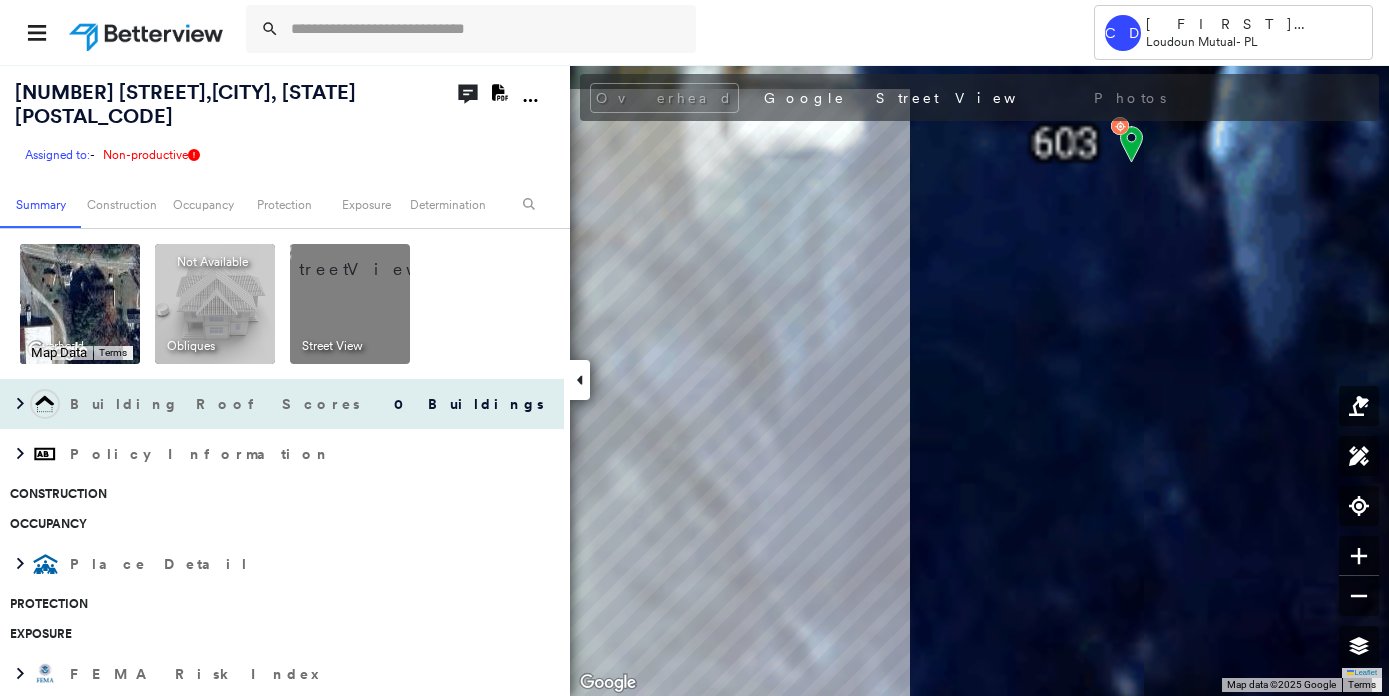 click on "[NUMBER] [STREET], [CITY], [STATE] Assigned to: - Assigned to: - Assigned to: - Non-productive Open Comments Download PDF Report Summary Construction Occupancy Protection Exposure Determination Overhead Keyboard shortcuts Map Data Map data ©[YEAR] Google Map data ©[YEAR] Google 50 m Click to toggle between metric and imperial units Terms Report a map error To navigate the map with touch gestures double-tap and hold your finger on the map, then drag the map. To navigate, press the arrow keys. Keyboard shortcuts Map Data Map data ©[YEAR] Imagery ©[YEAR] Airbus, CNES / Airbus, Maxar Technologies Map data ©[YEAR] Imagery ©[YEAR] Airbus, CNES / Airbus, Maxar Technologies 50 m Click to toggle between metric and imperial units Terms Report a map error To navigate the map with touch gestures double-tap and hold your finger on the map, then drag the map. To navigate, press the arrow keys. Obliques Not Available ; Street View Building Roof Scores 0 Buildings Policy Information Construction Occupancy Place Detail" at bounding box center [694, 380] 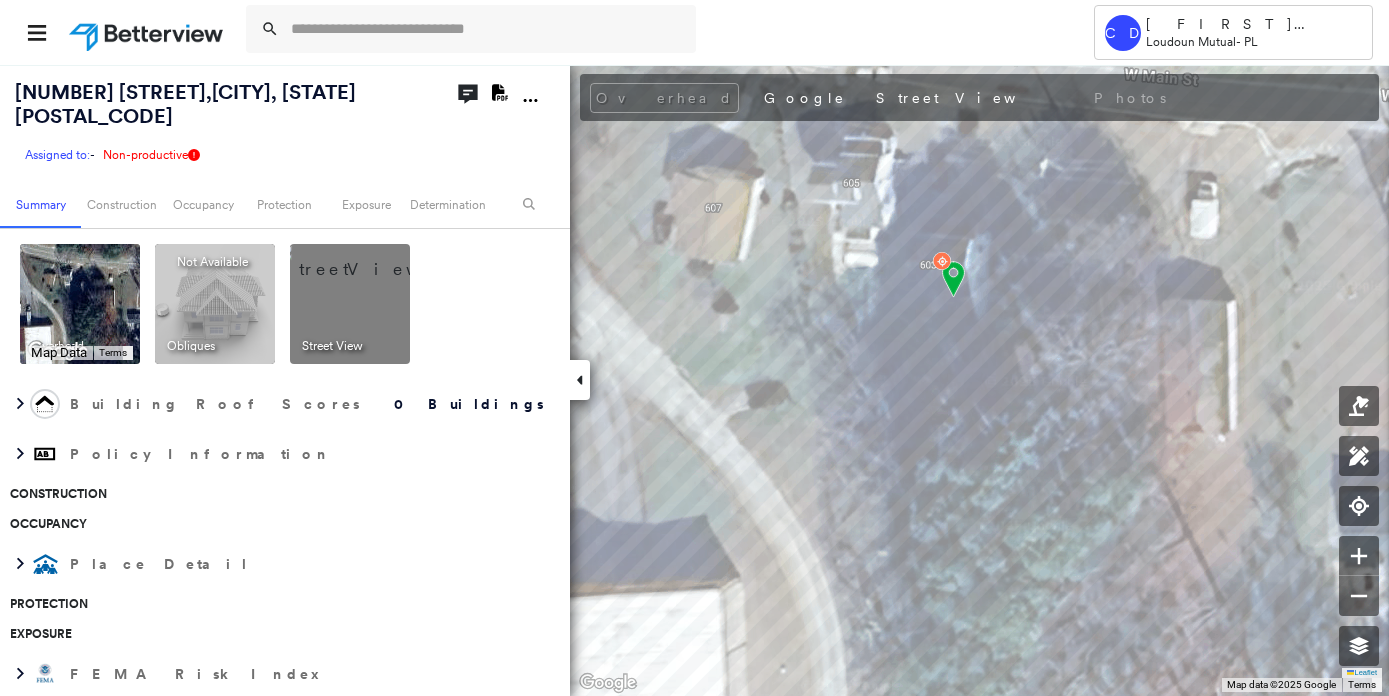 click 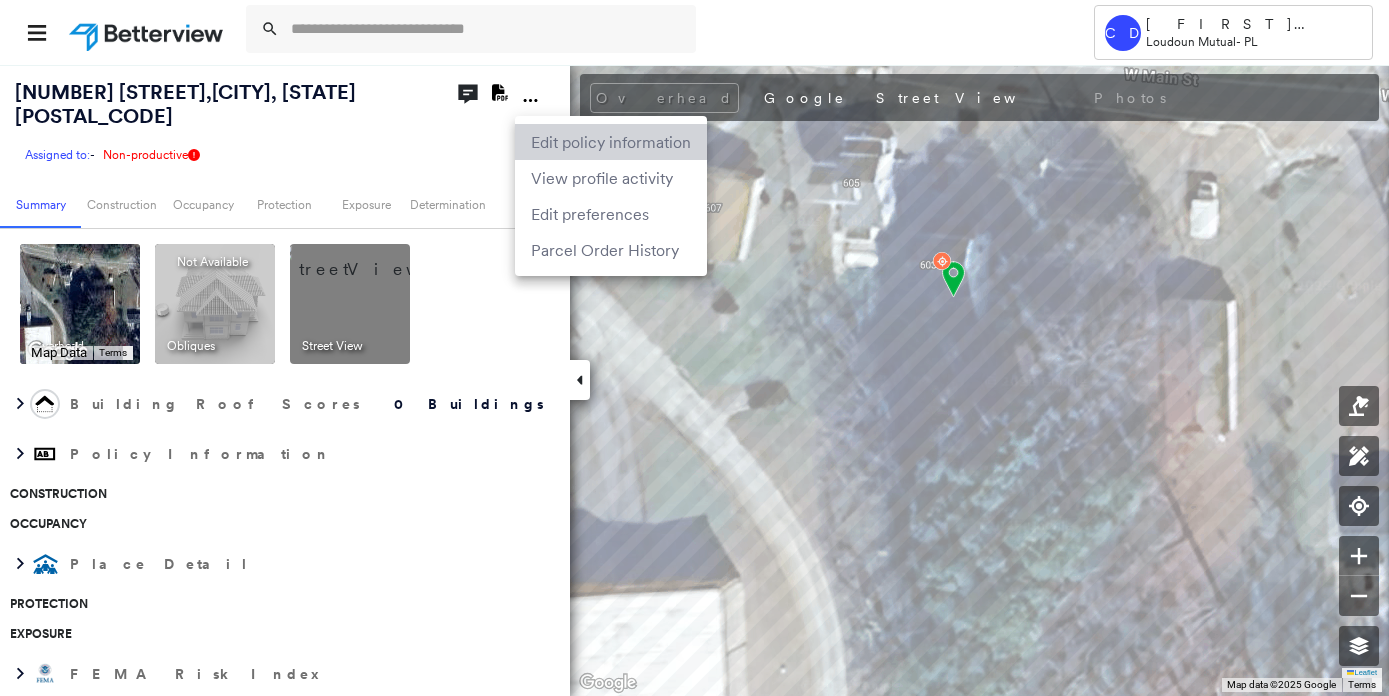 click on "Edit policy information" at bounding box center (611, 142) 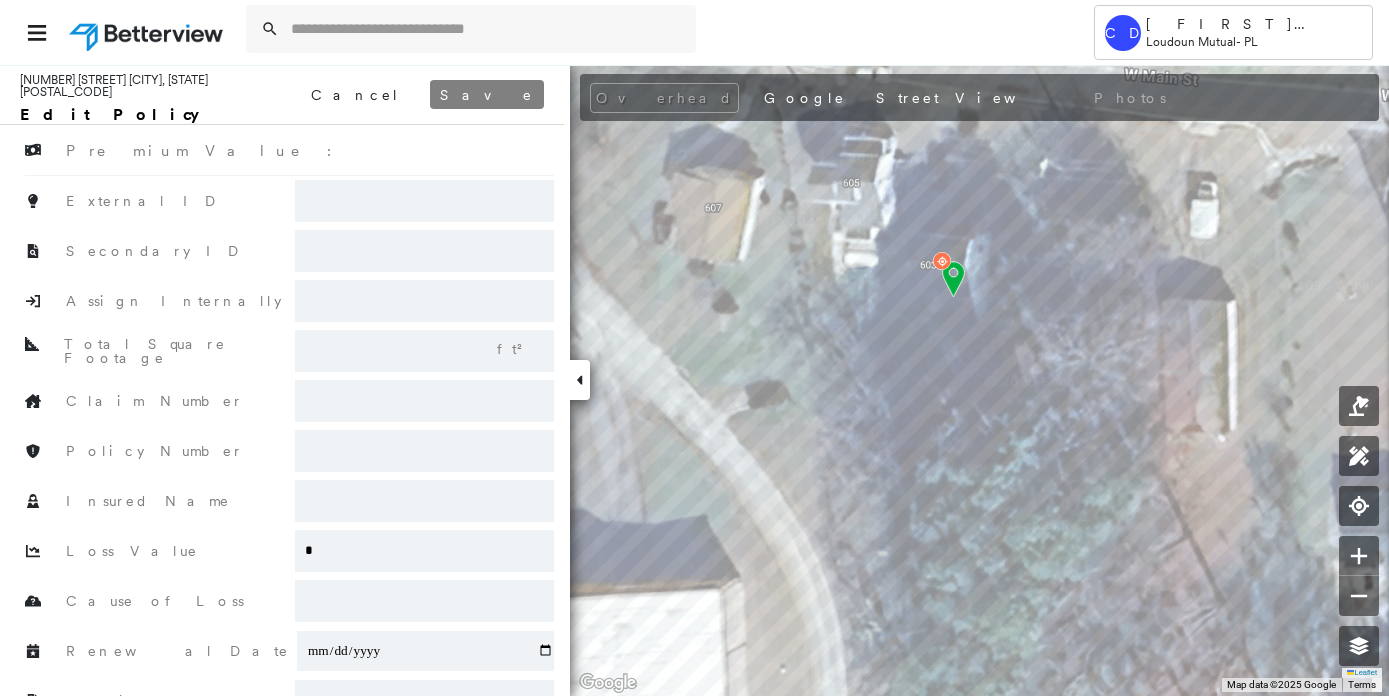 click at bounding box center (424, 451) 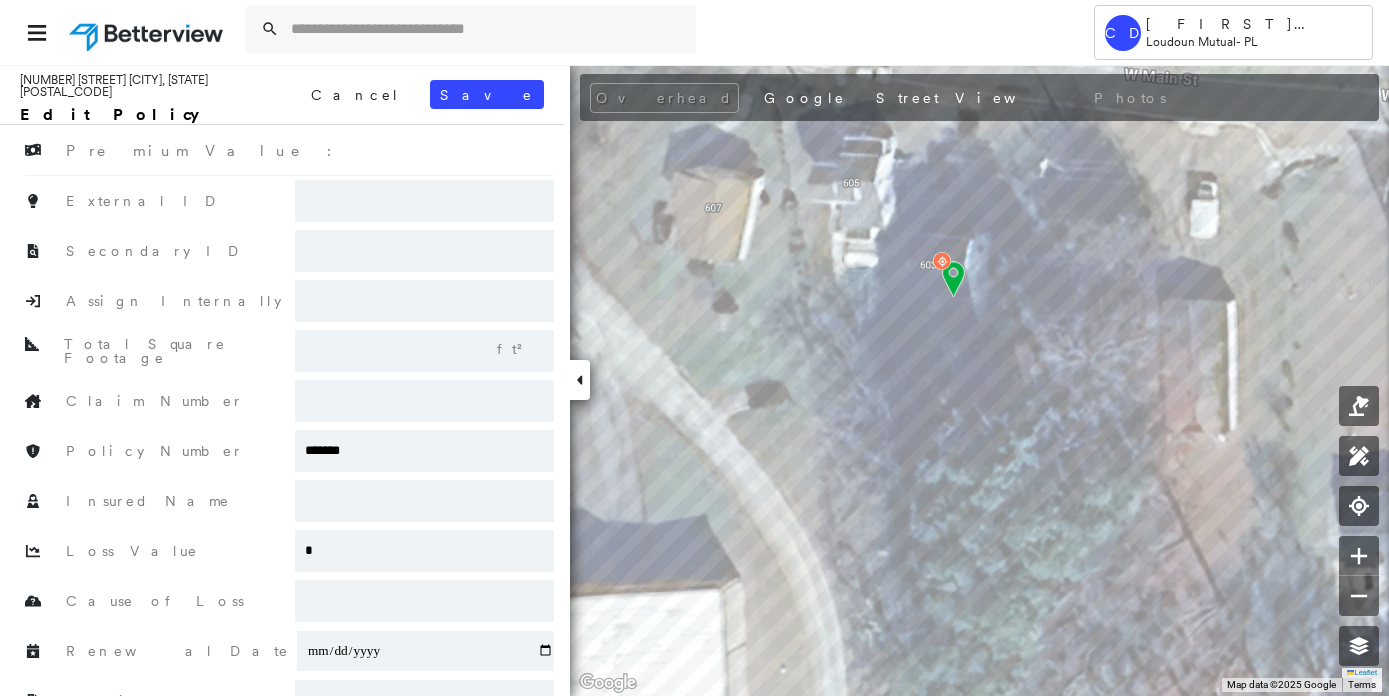 type on "*******" 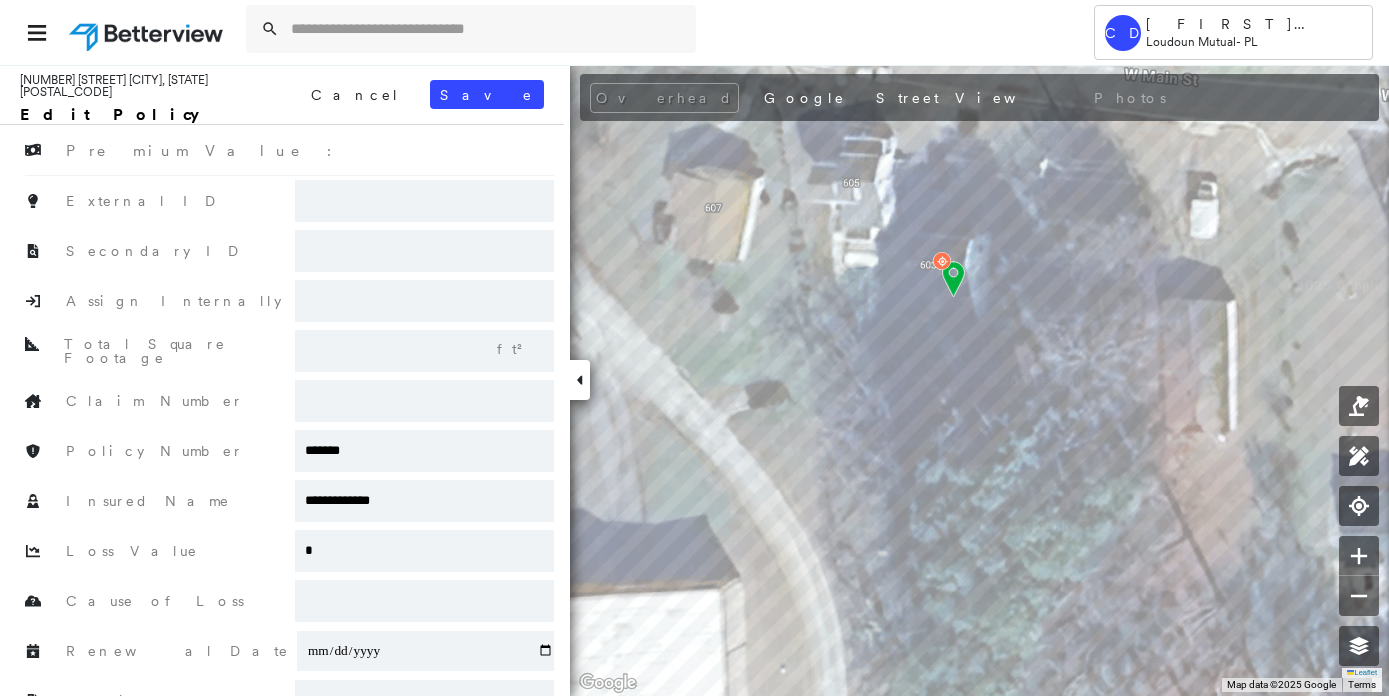 type on "**********" 